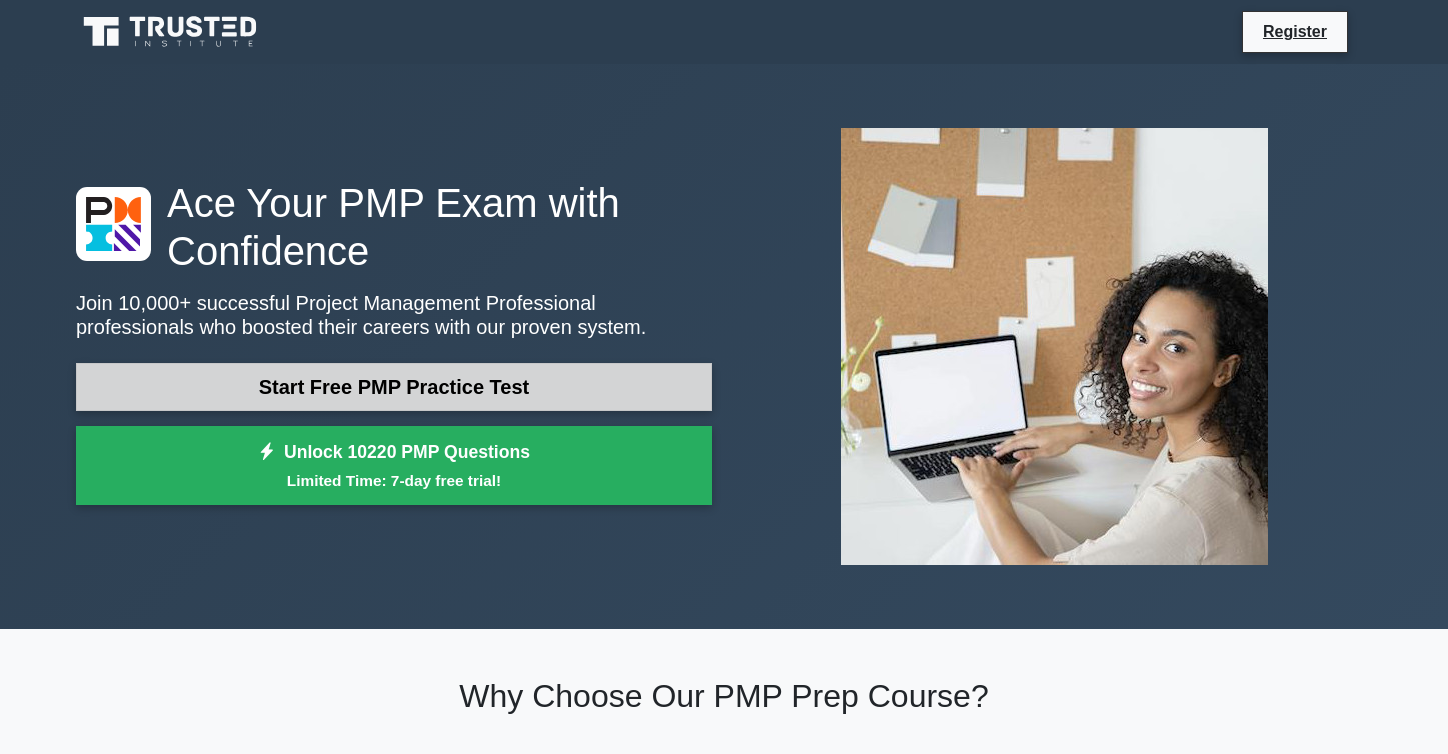 scroll, scrollTop: 0, scrollLeft: 0, axis: both 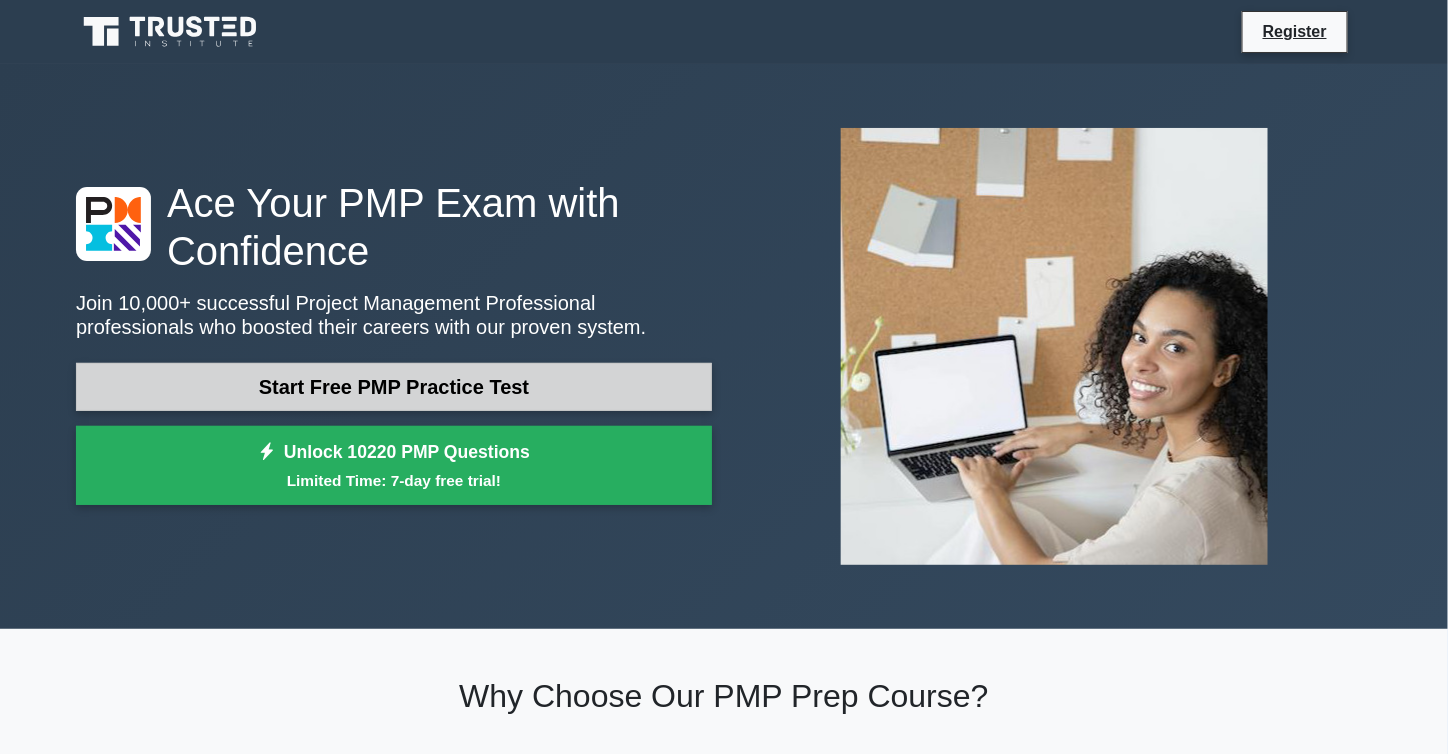 click on "Start Free PMP Practice Test" at bounding box center [394, 387] 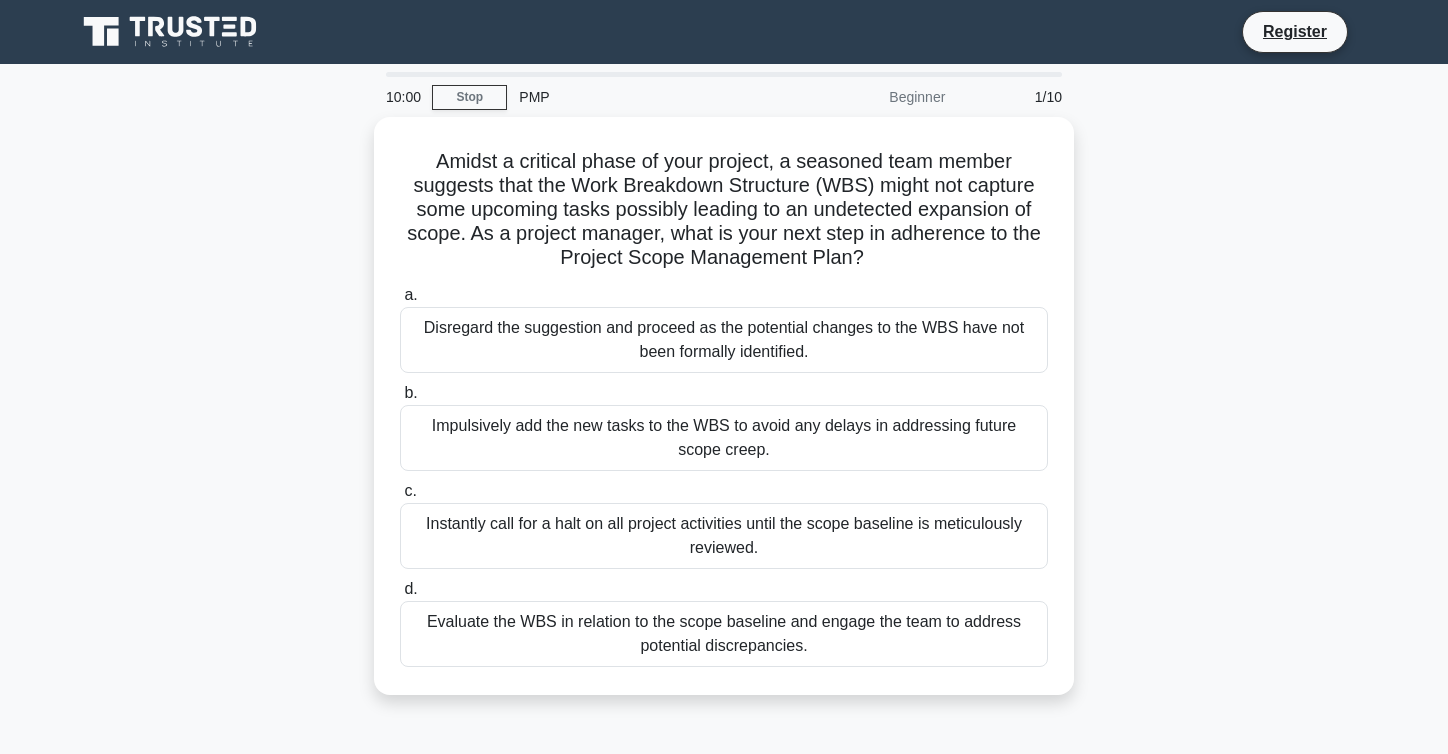 scroll, scrollTop: 0, scrollLeft: 0, axis: both 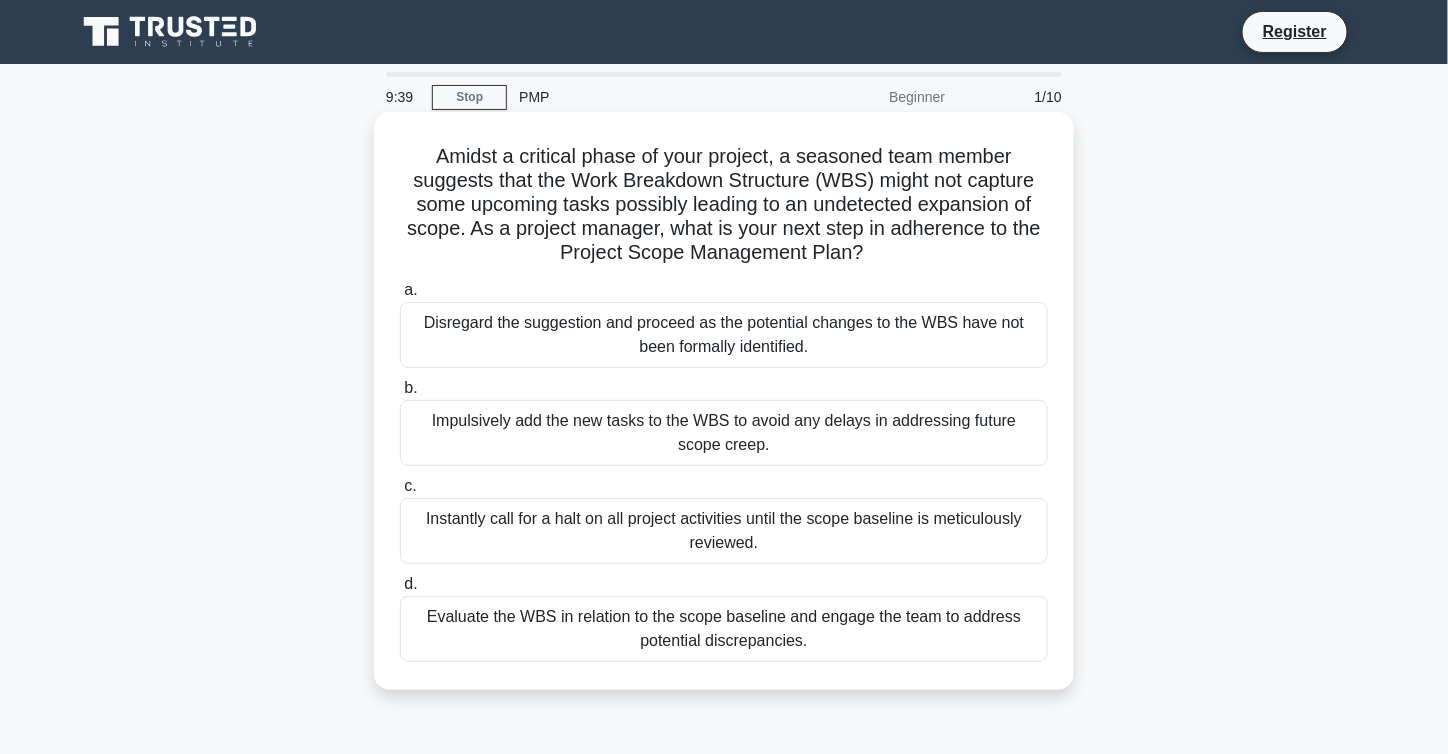 click on "Evaluate the WBS in relation to the scope baseline and engage the team to address potential discrepancies." at bounding box center (724, 629) 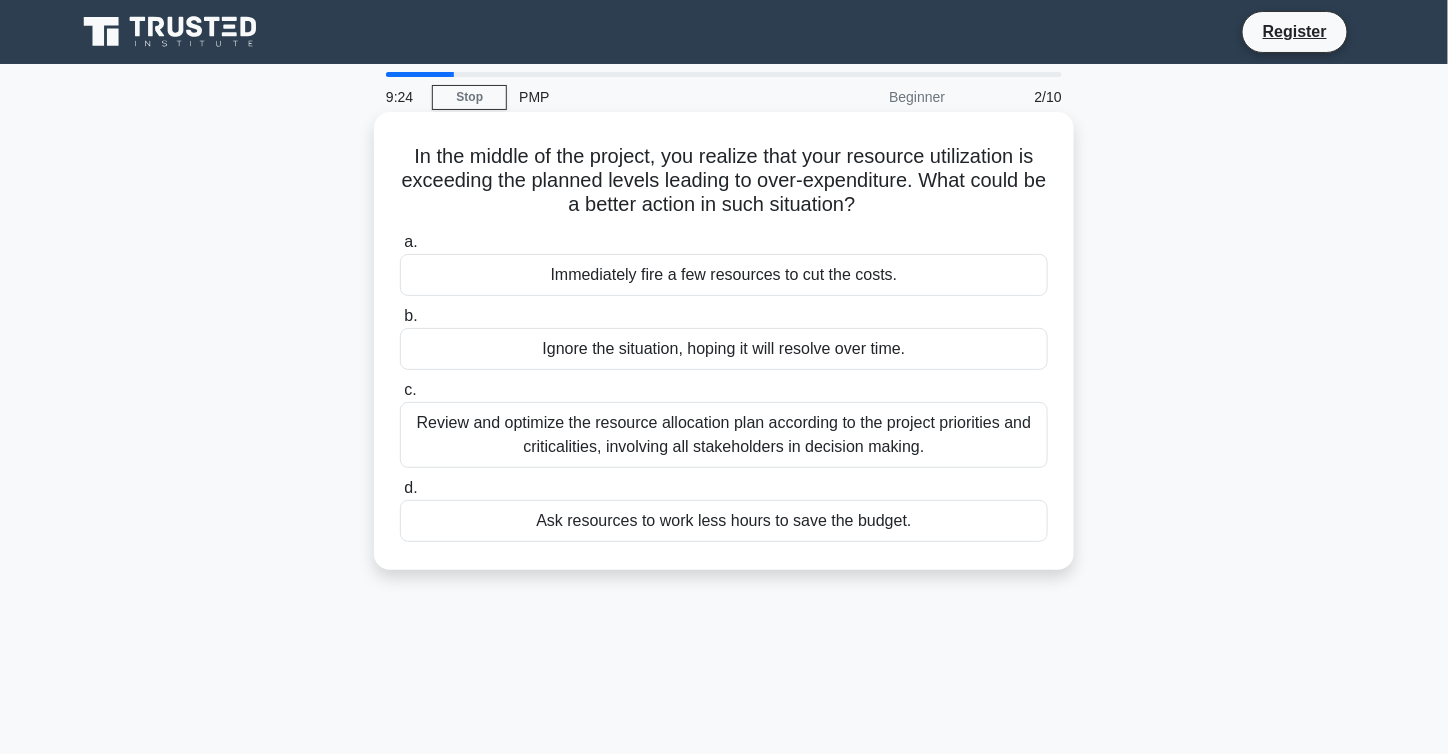 click on "Review and optimize the resource allocation plan according to the project priorities and criticalities, involving all stakeholders in decision making." at bounding box center (724, 435) 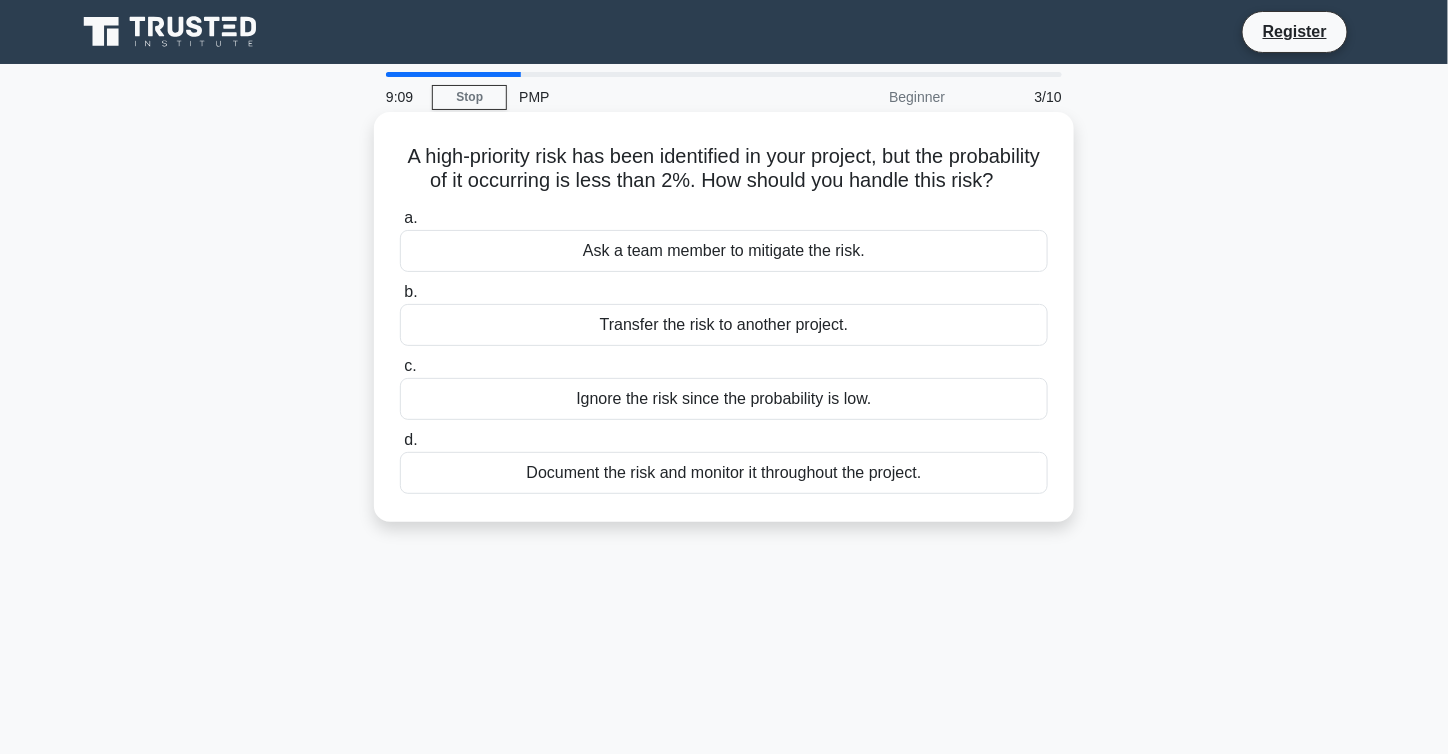 click on "Document the risk and monitor it throughout the project." at bounding box center [724, 473] 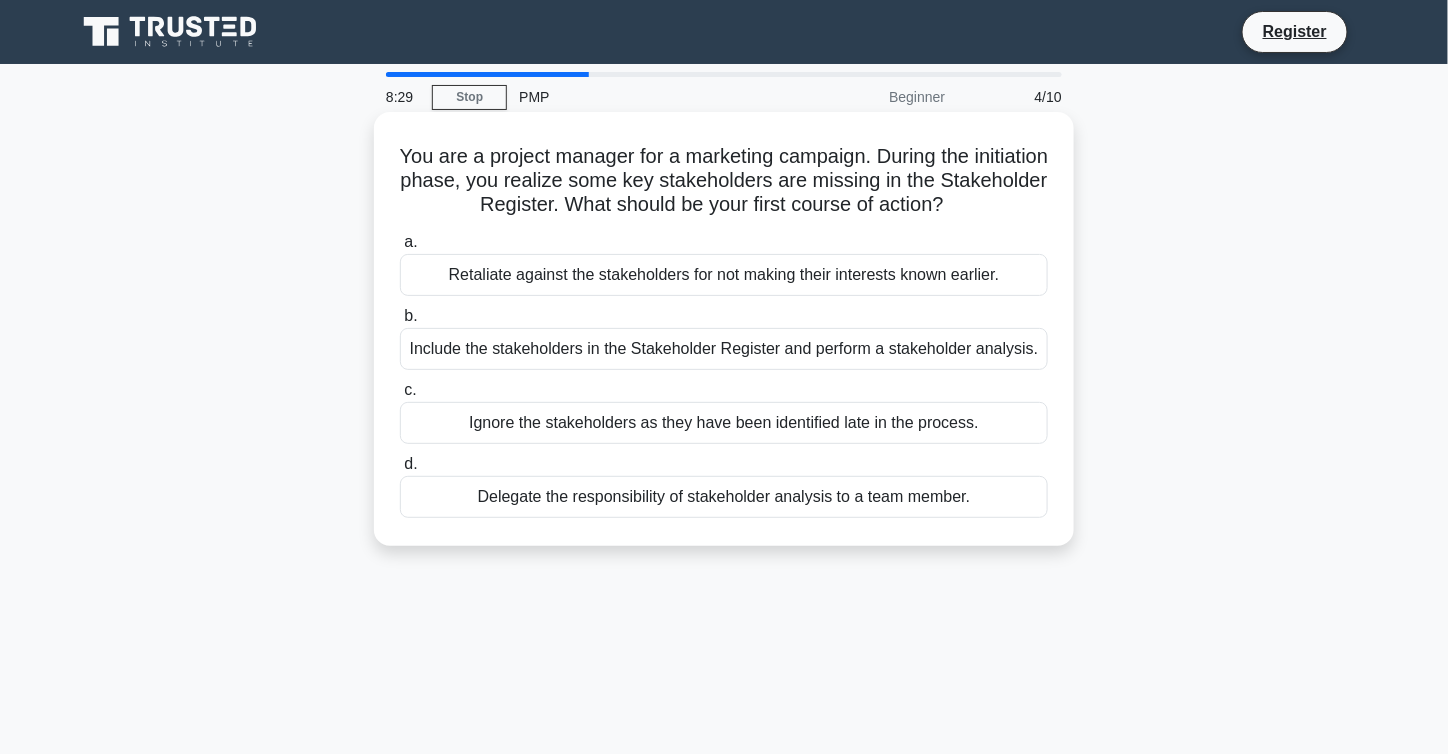 click on "Include the stakeholders in the Stakeholder Register and perform a stakeholder analysis." at bounding box center [724, 349] 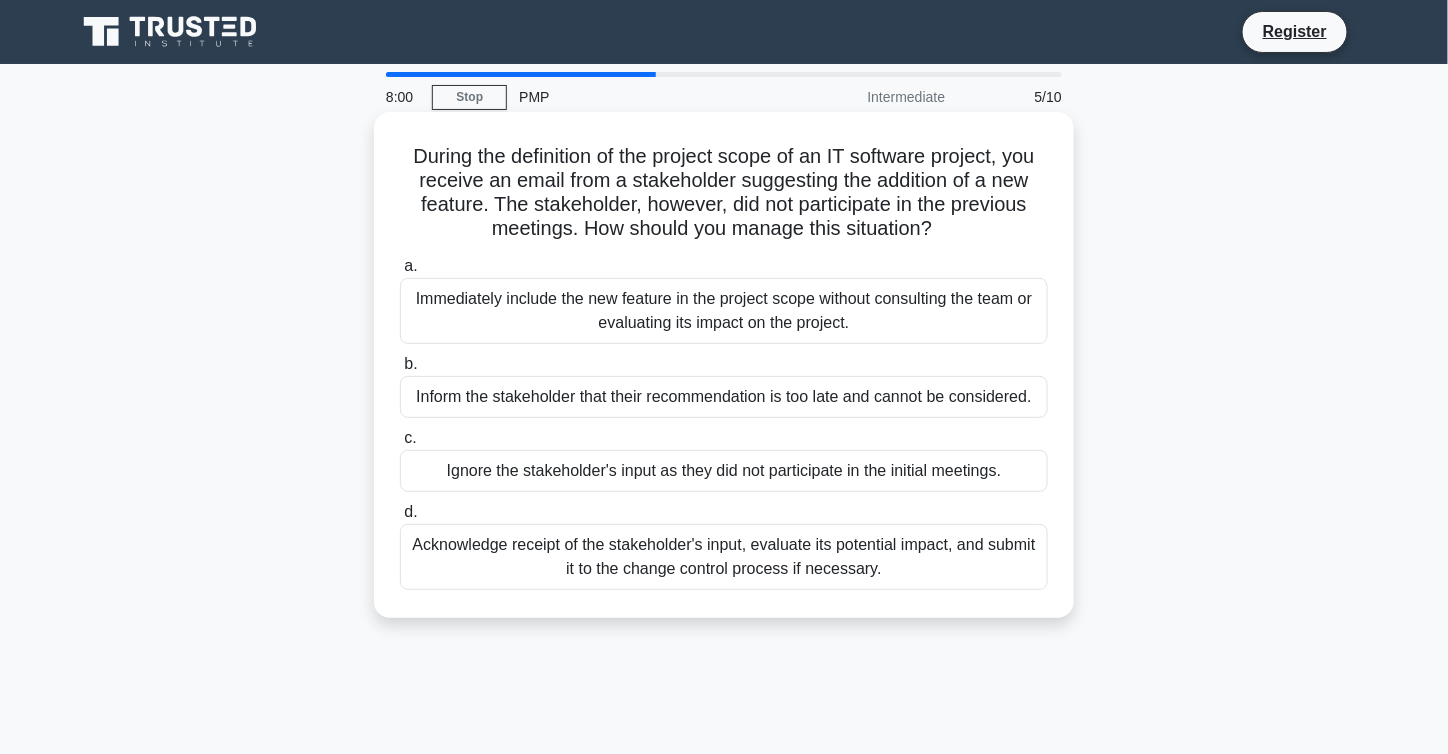 click on "Acknowledge receipt of the stakeholder's input, evaluate its potential impact, and submit it to the change control process if necessary." at bounding box center [724, 557] 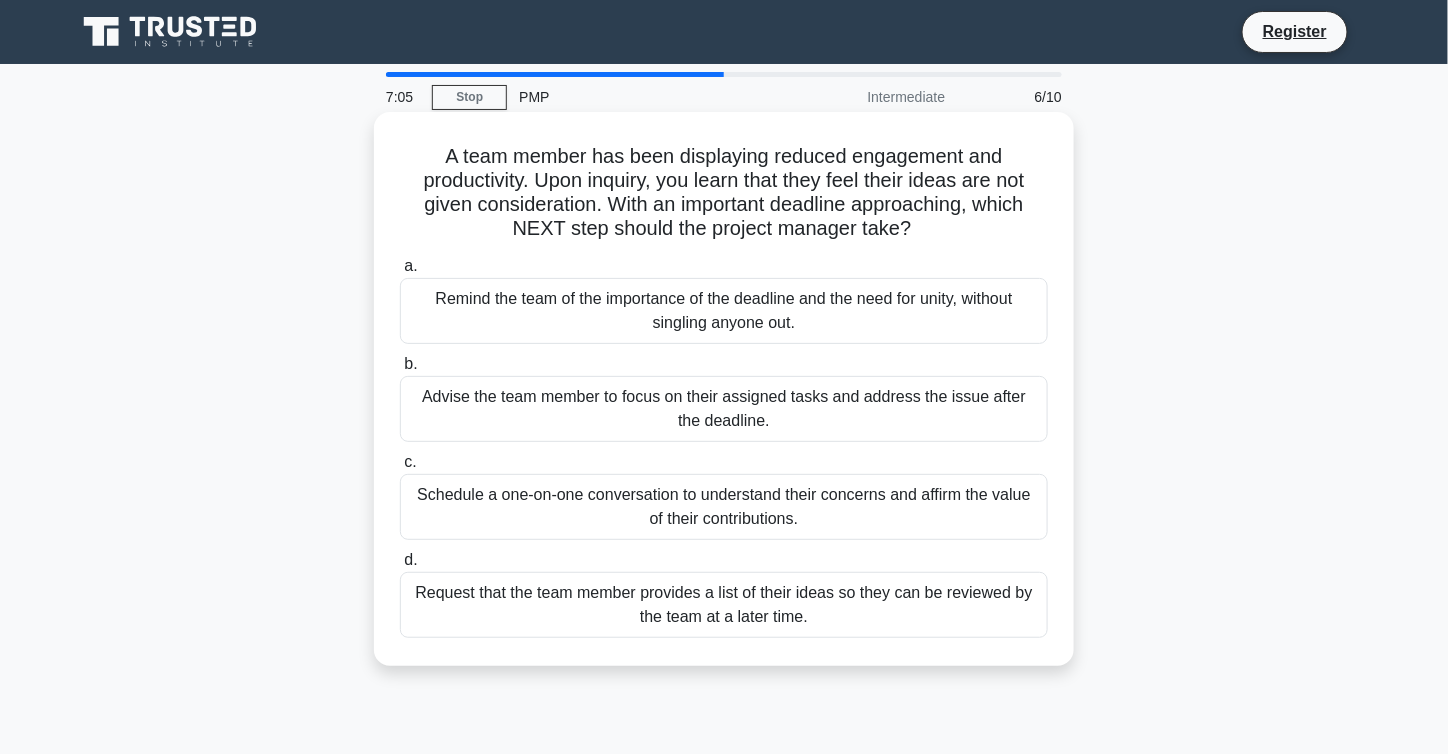 click on "Schedule a one-on-one conversation to understand their concerns and affirm the value of their contributions." at bounding box center [724, 507] 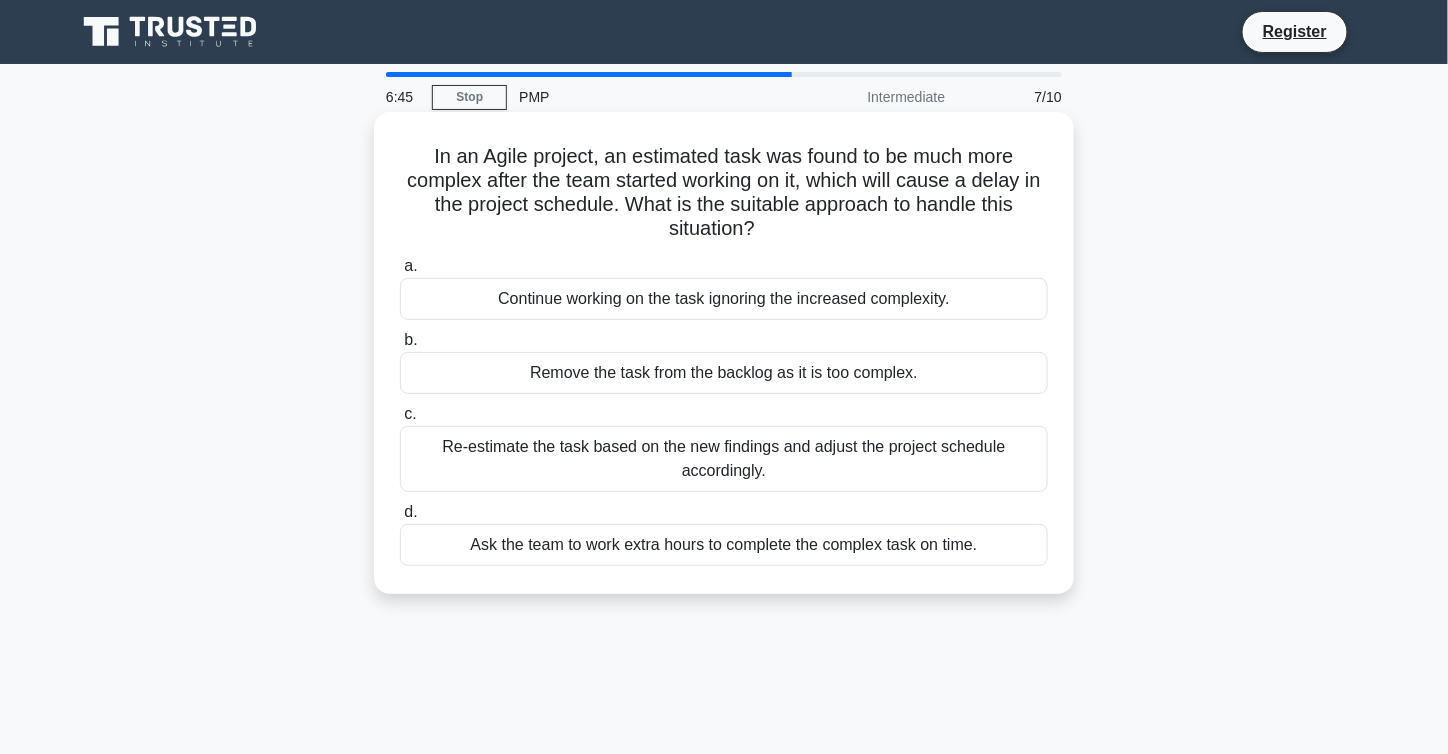 click on "Re-estimate the task based on the new findings and adjust the project schedule accordingly." at bounding box center [724, 459] 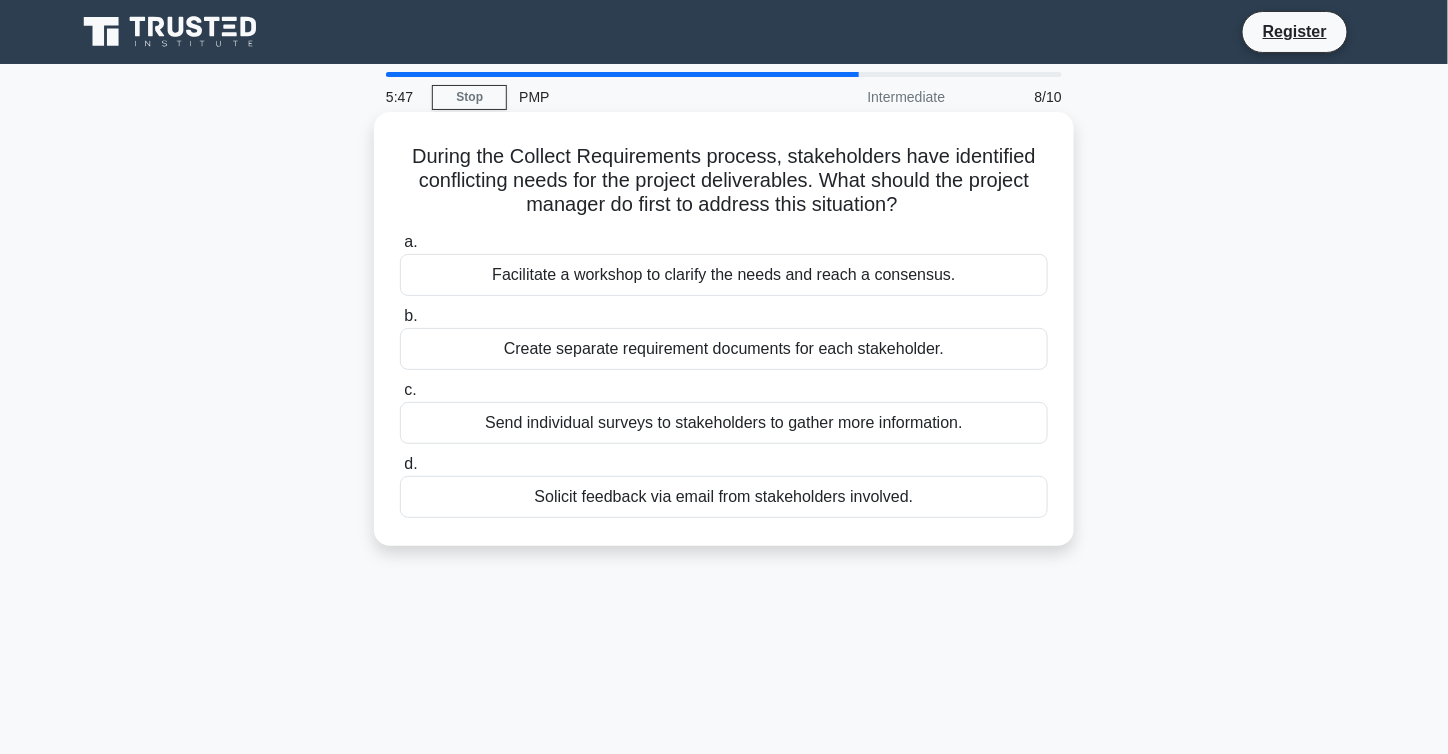 click on "Solicit feedback via email from stakeholders involved." at bounding box center (724, 497) 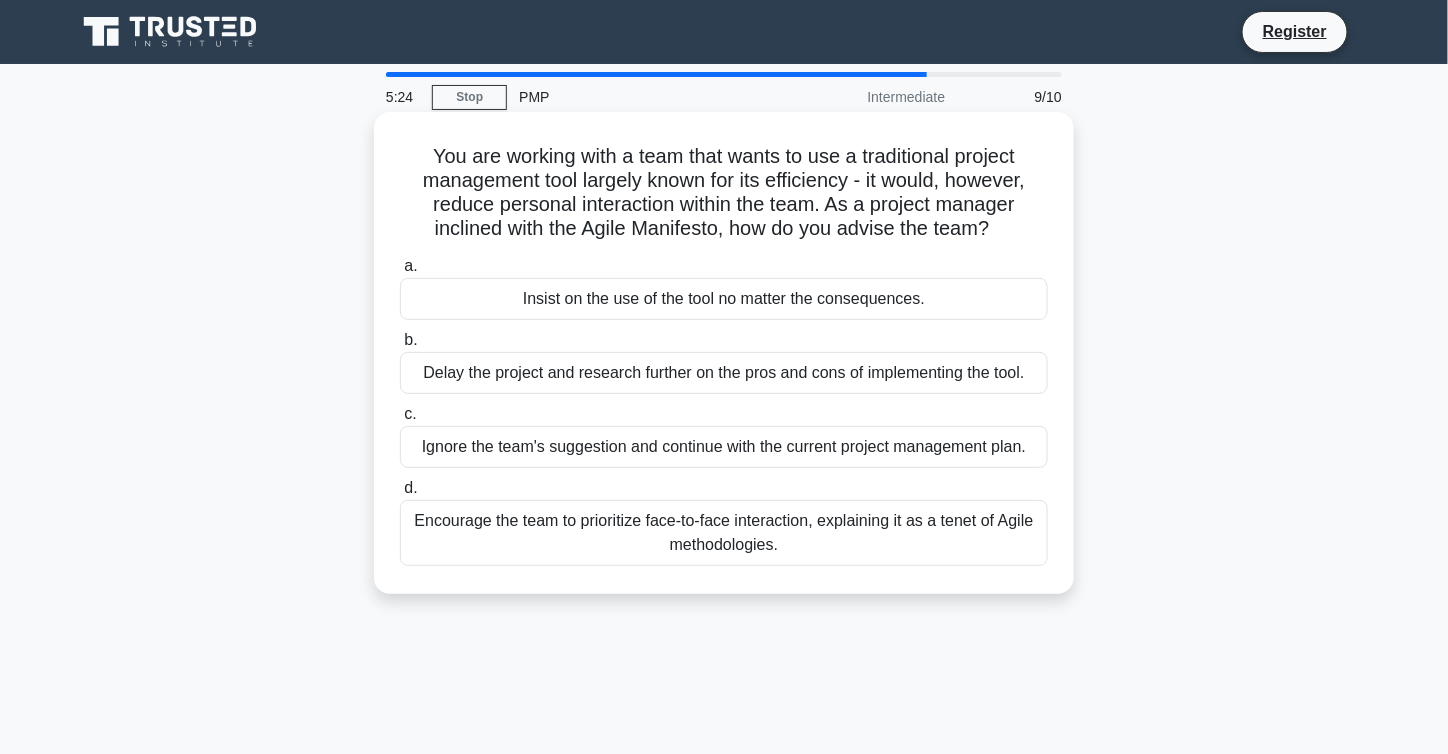 click on "Encourage the team to prioritize face-to-face interaction, explaining it as a tenet of Agile methodologies." at bounding box center (724, 533) 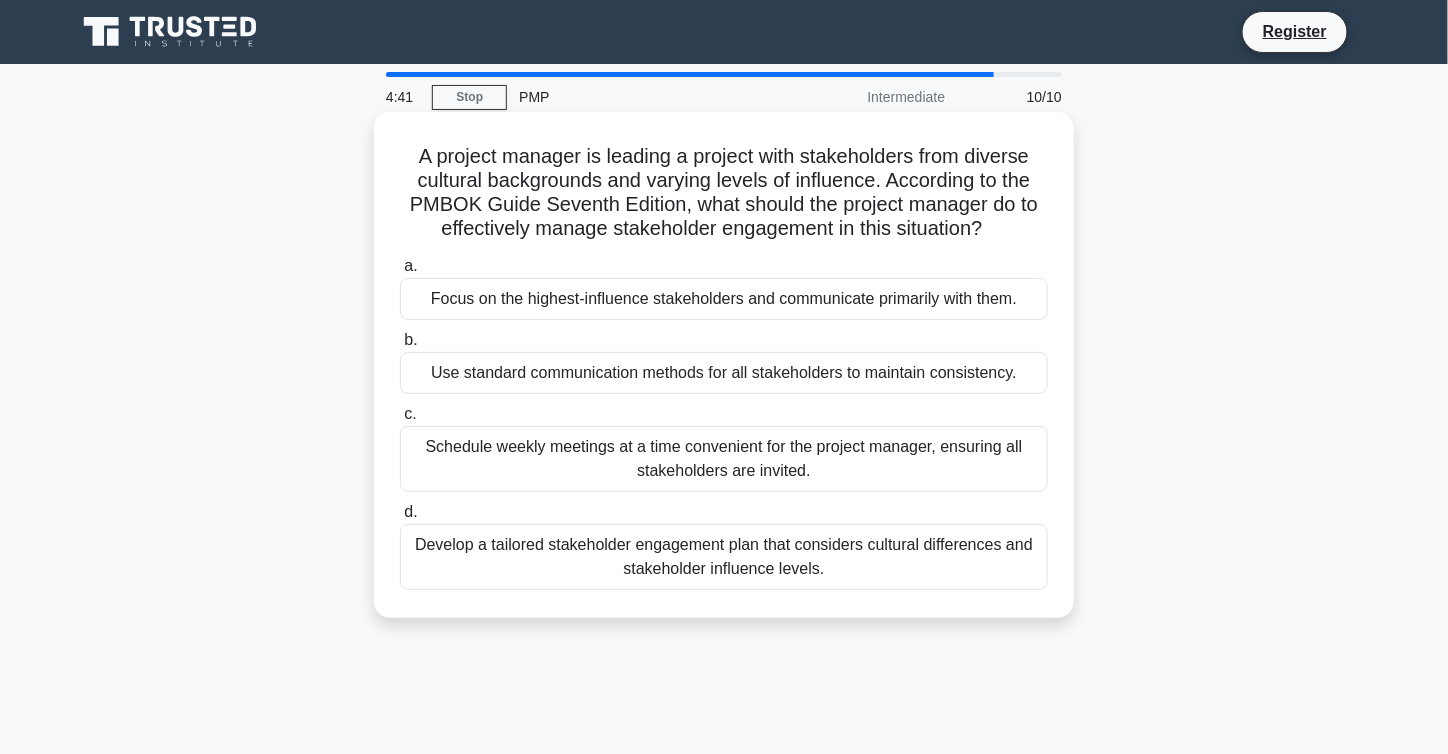click on "Develop a tailored stakeholder engagement plan that considers cultural differences and stakeholder influence levels." at bounding box center [724, 557] 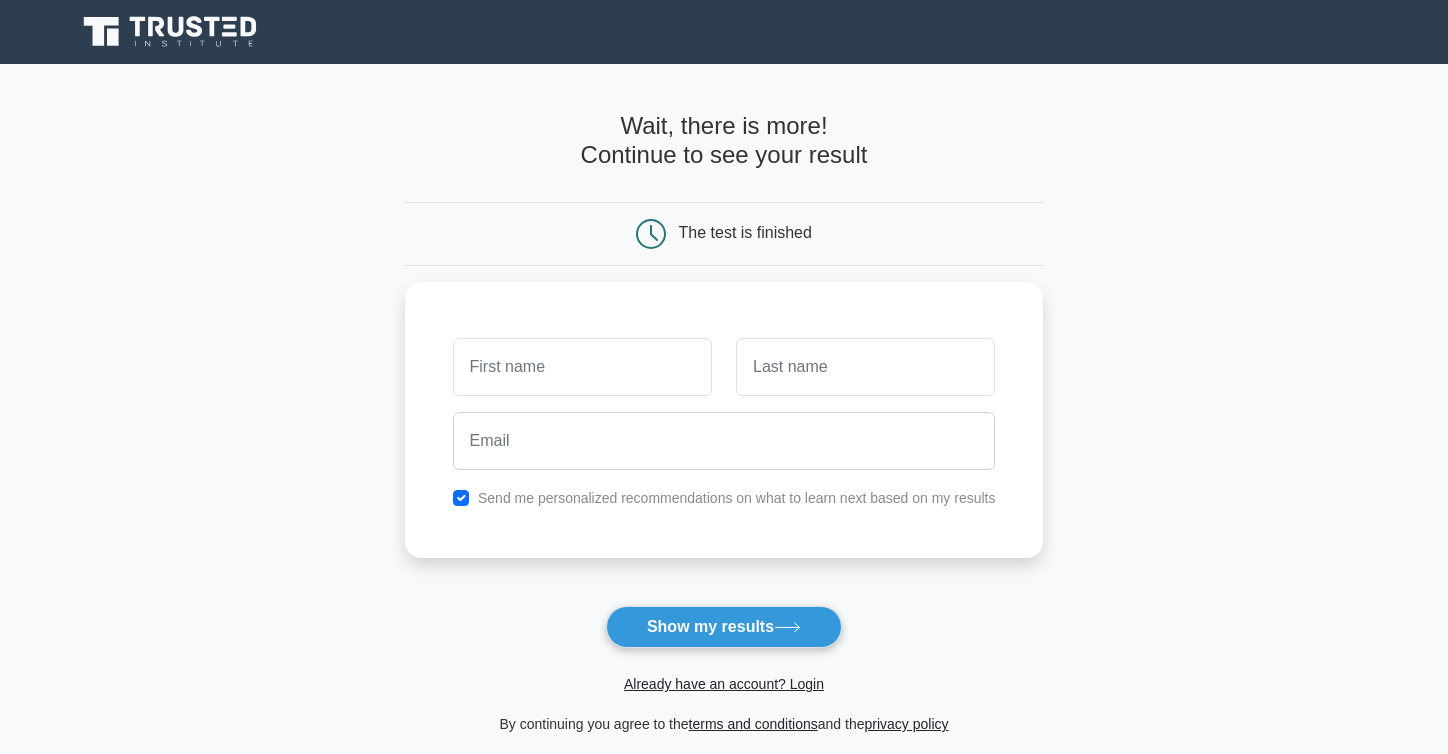 scroll, scrollTop: 0, scrollLeft: 0, axis: both 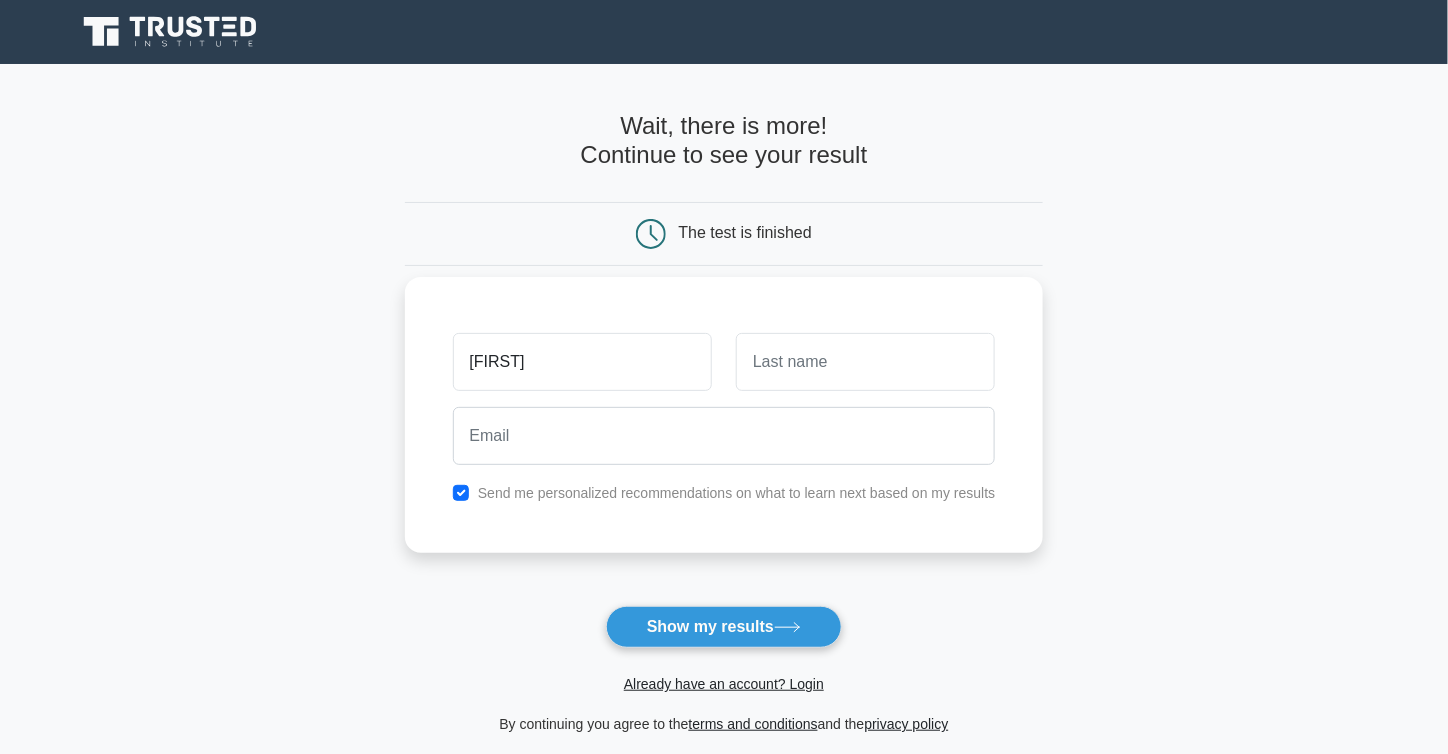 type on "[FIRST] [LAST]" 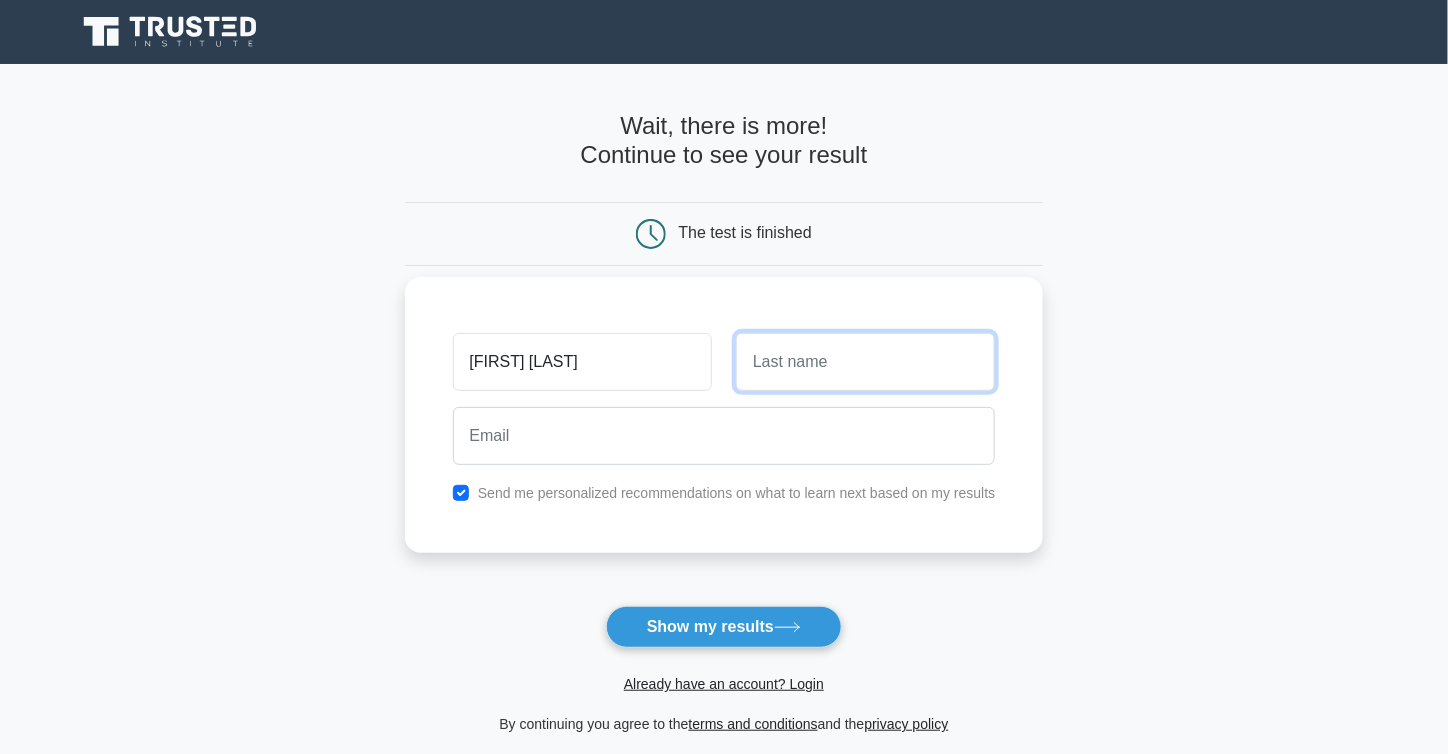 click at bounding box center [865, 362] 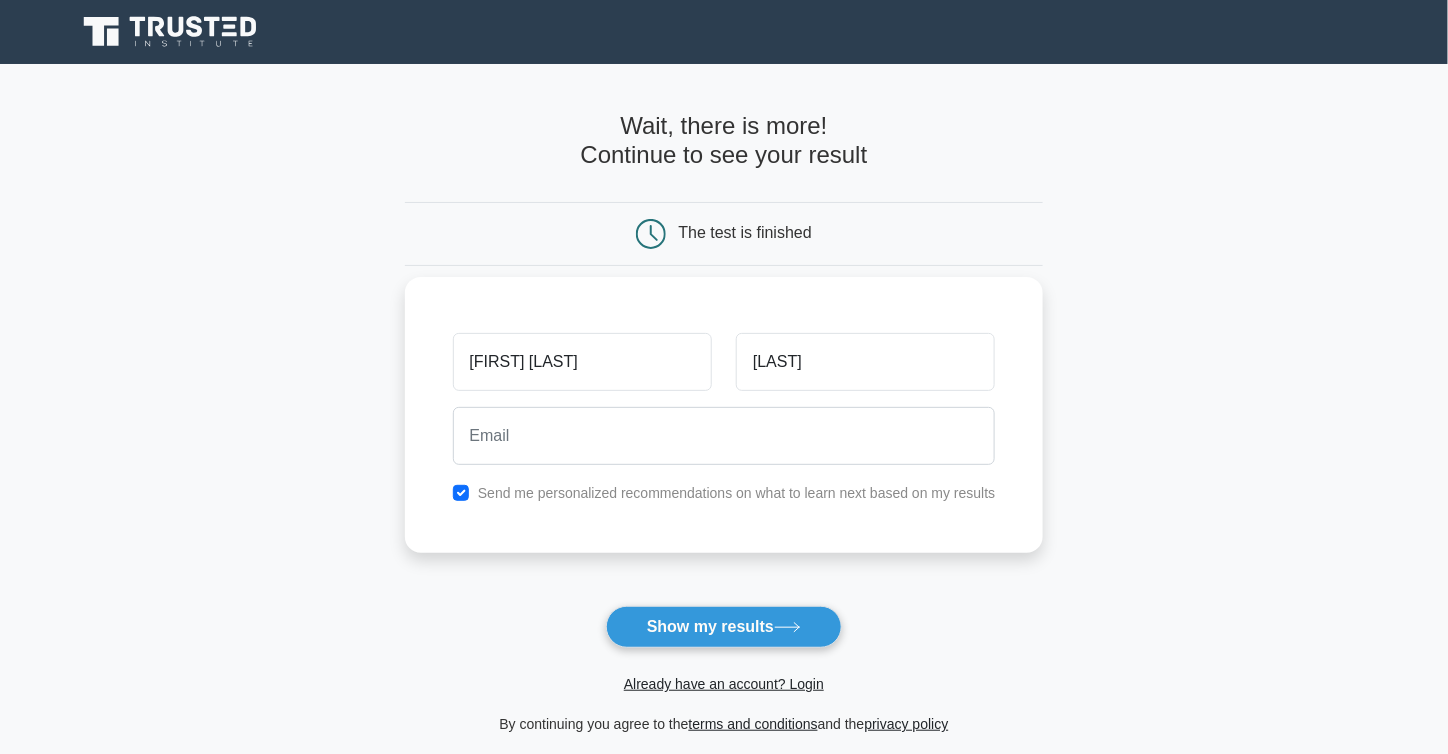 click on "[FIRST] [LAST]
[LAST]
Send me personalized recommendations on what to learn next based on my results" at bounding box center [724, 415] 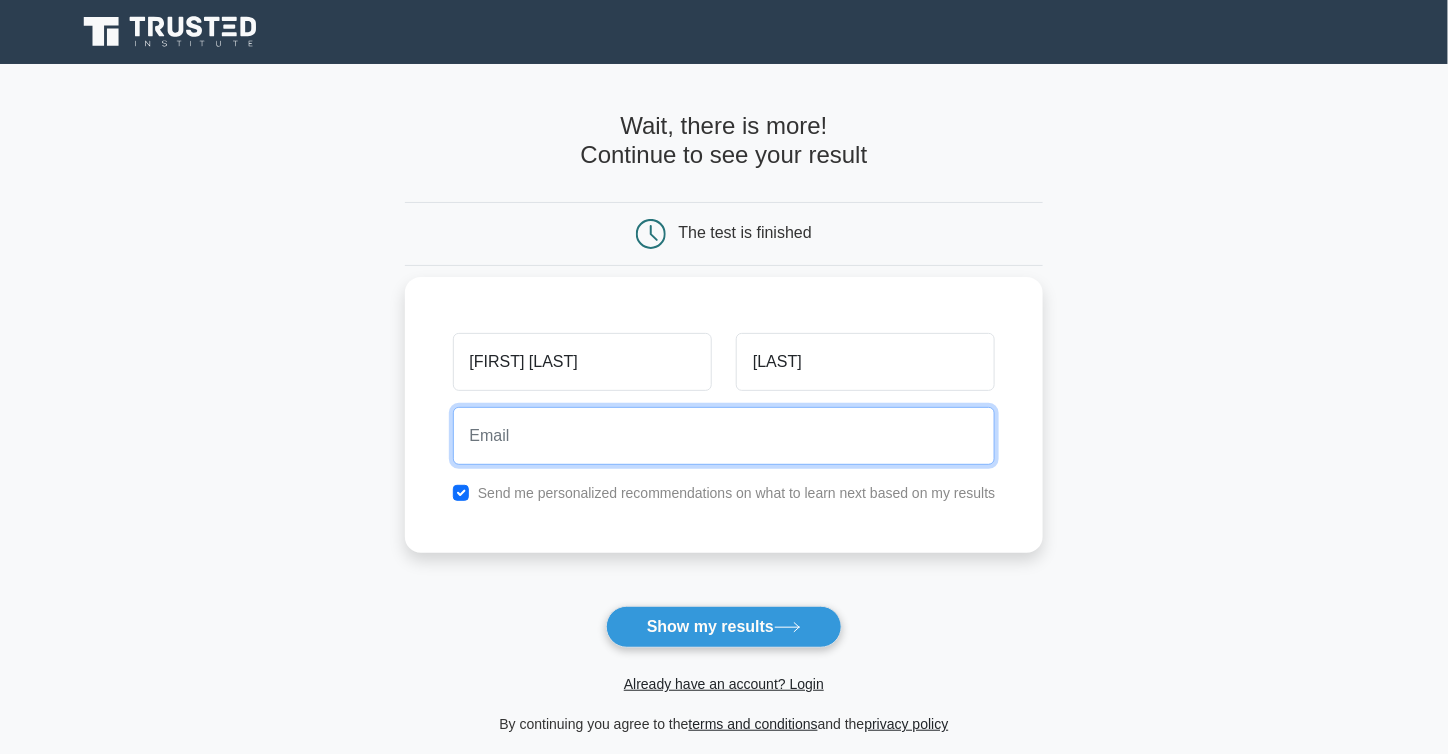 click at bounding box center [724, 436] 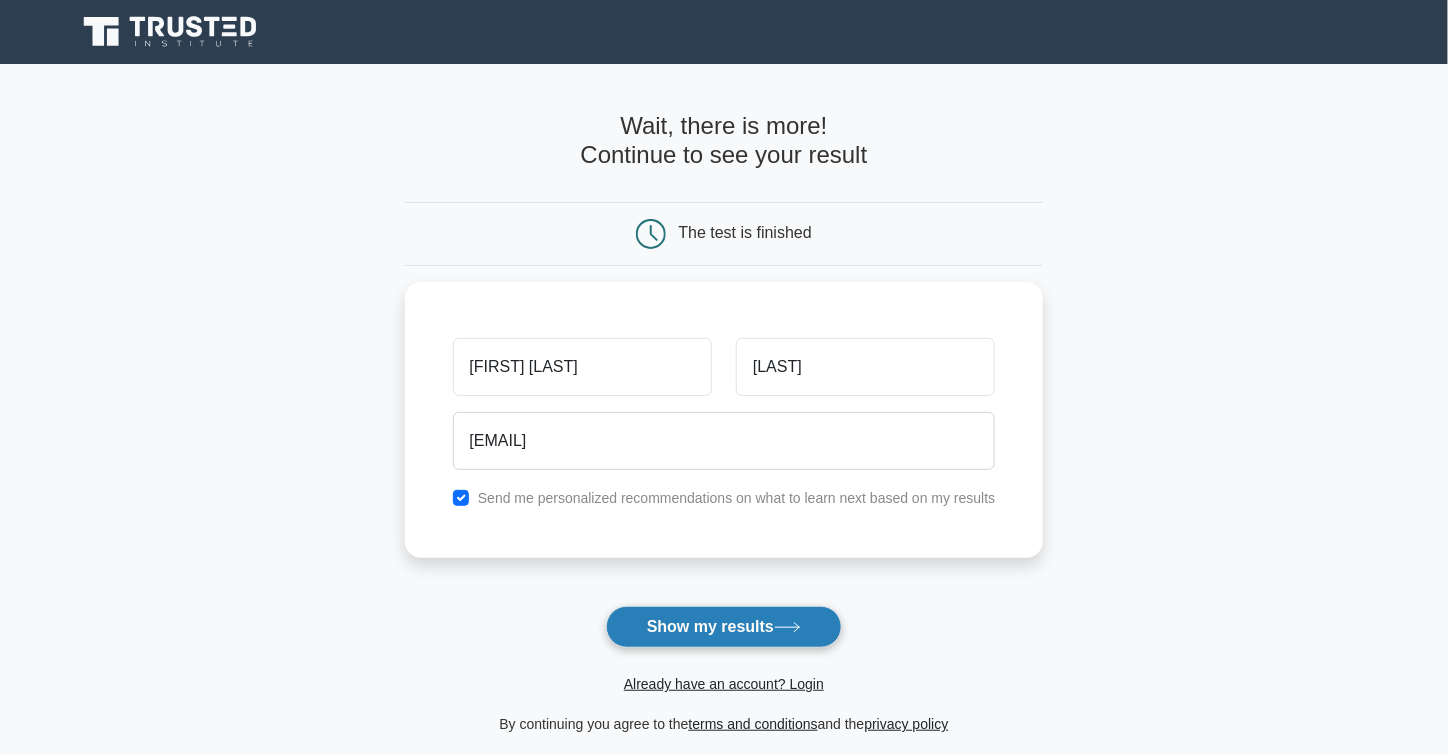 click on "Show my results" at bounding box center [724, 627] 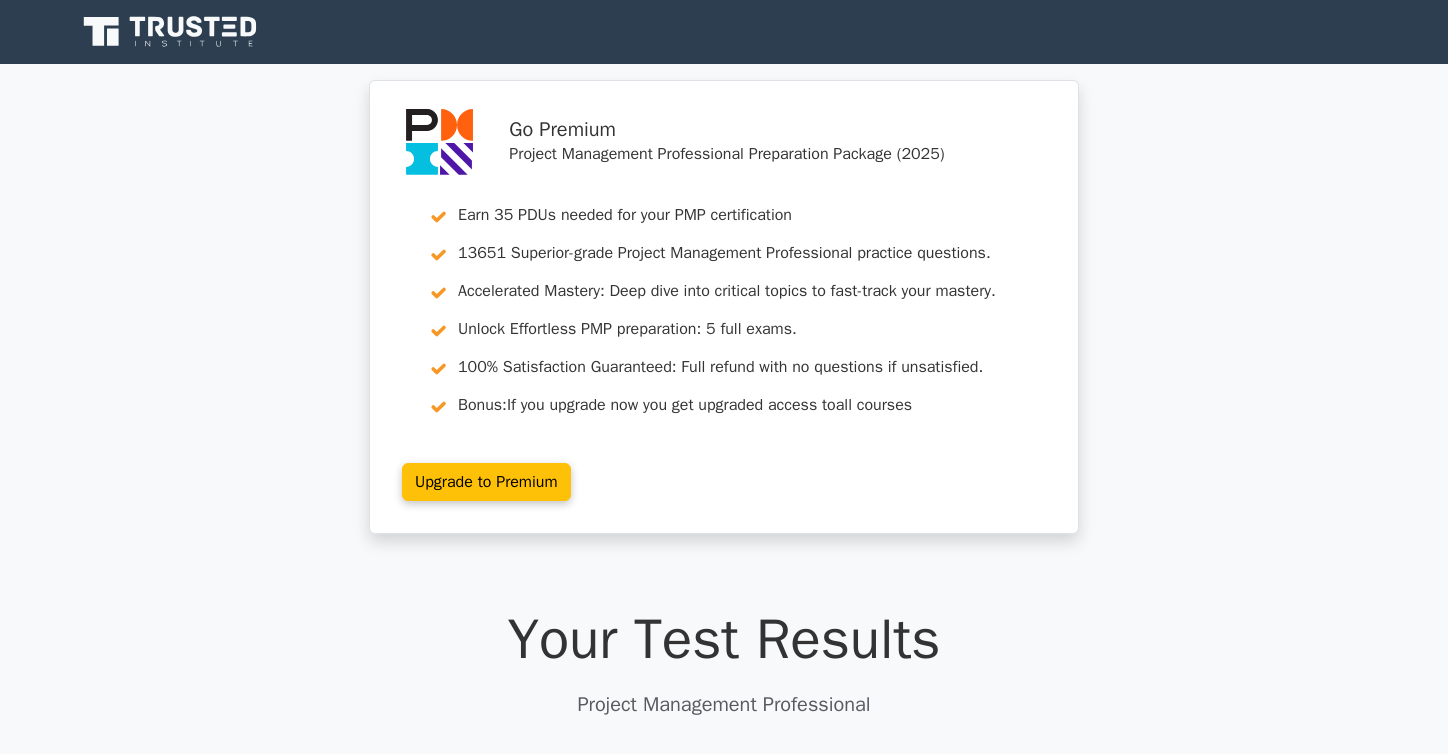 scroll, scrollTop: 0, scrollLeft: 0, axis: both 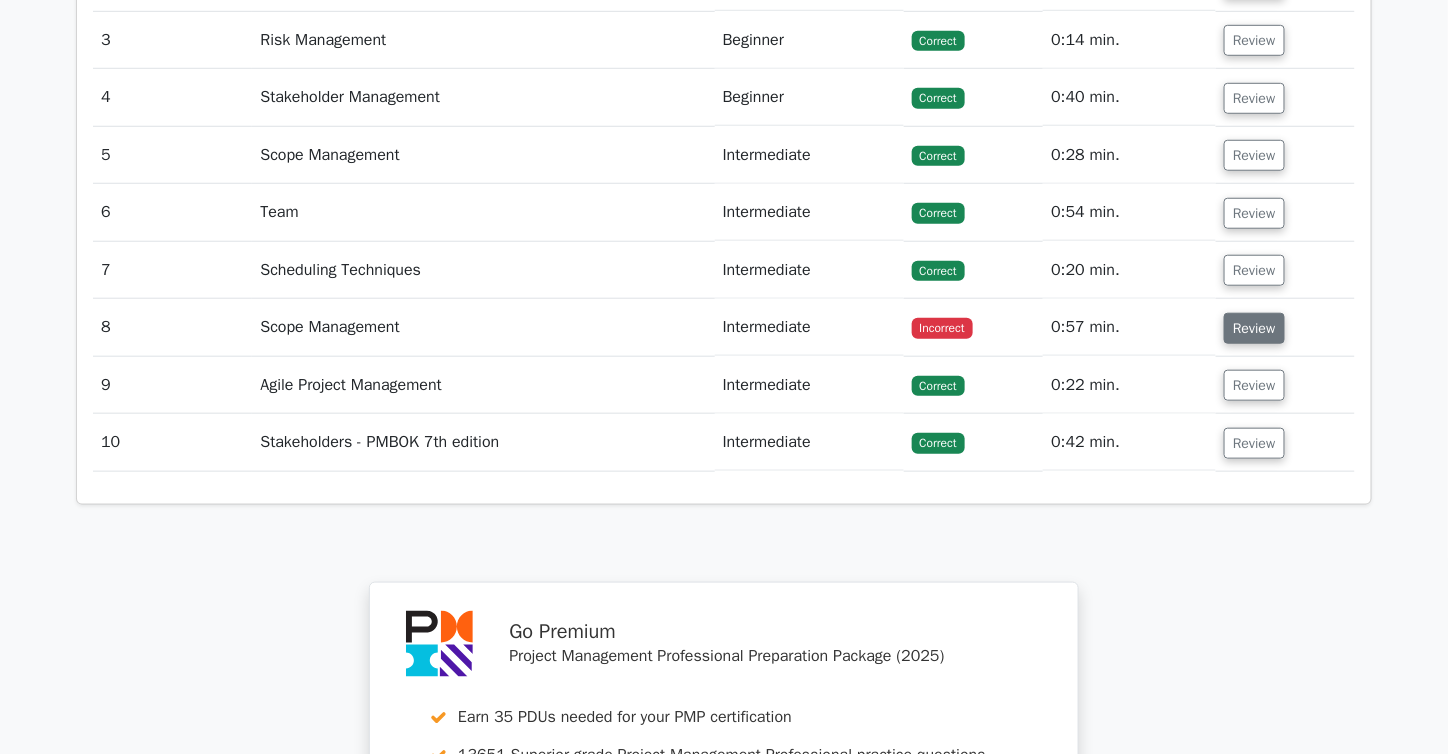 click on "Review" at bounding box center [1254, 328] 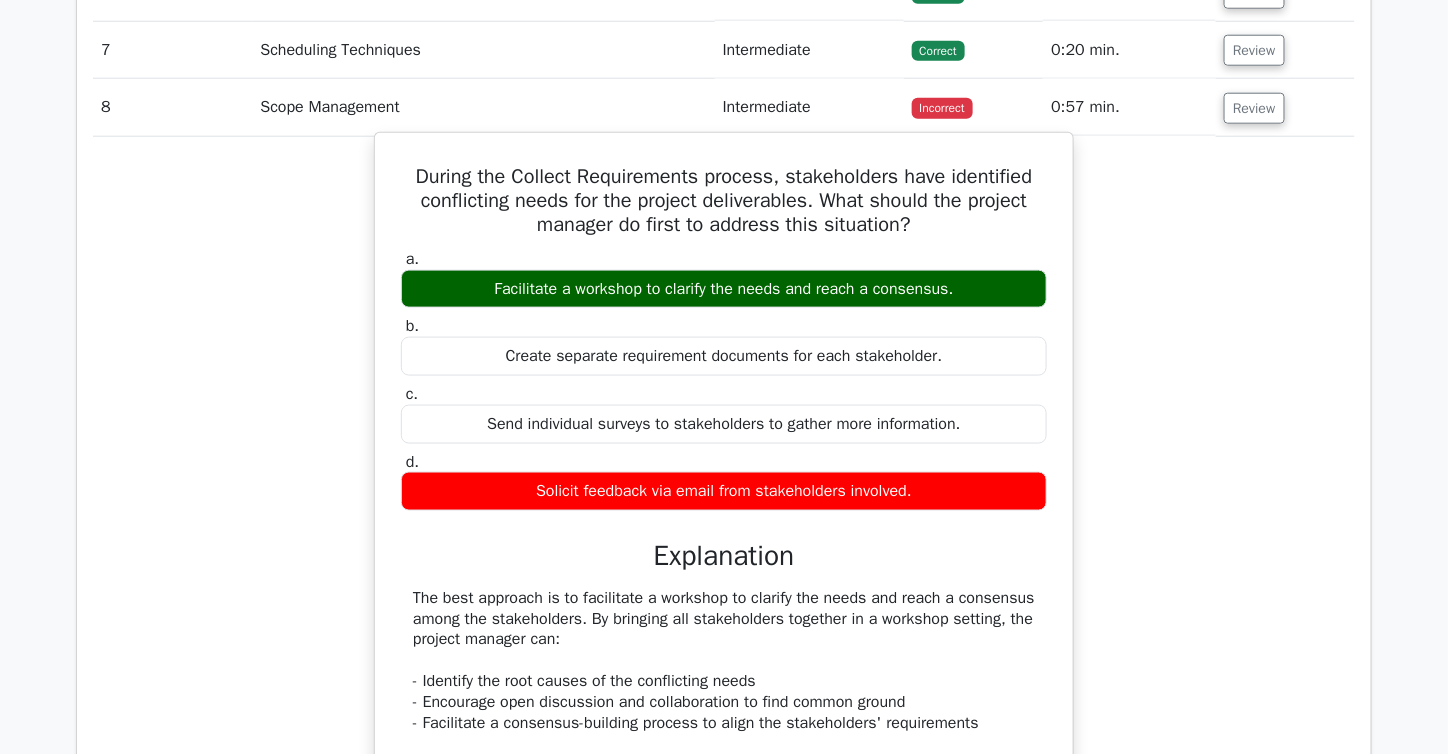 scroll, scrollTop: 3400, scrollLeft: 0, axis: vertical 